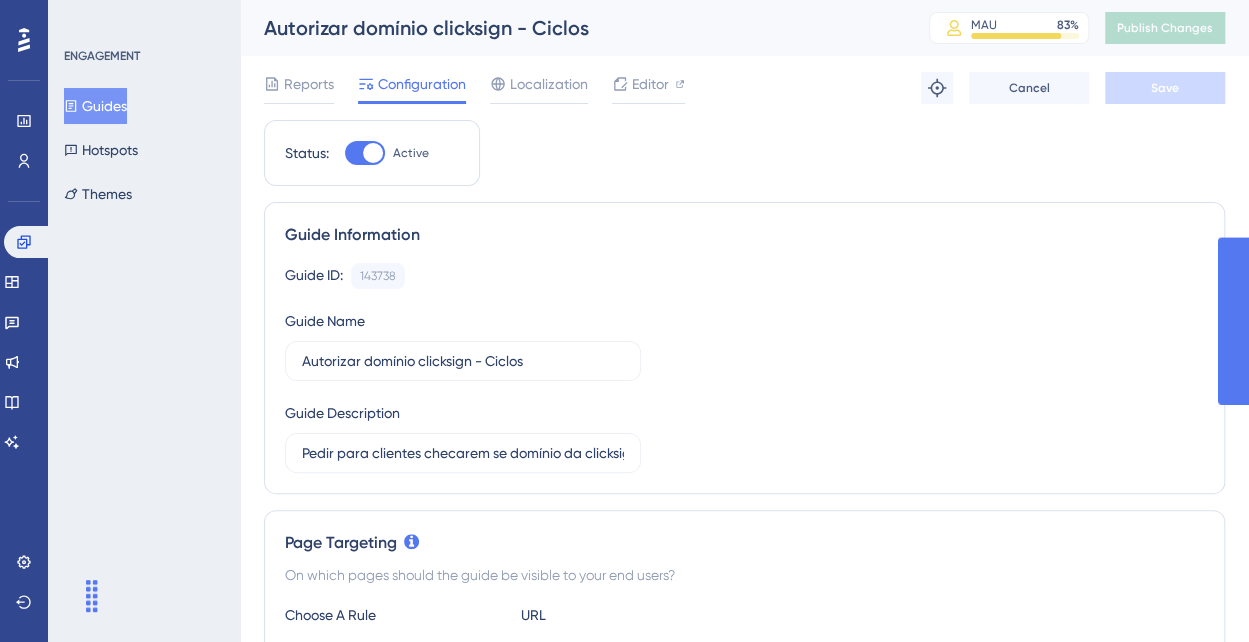 scroll, scrollTop: 0, scrollLeft: 0, axis: both 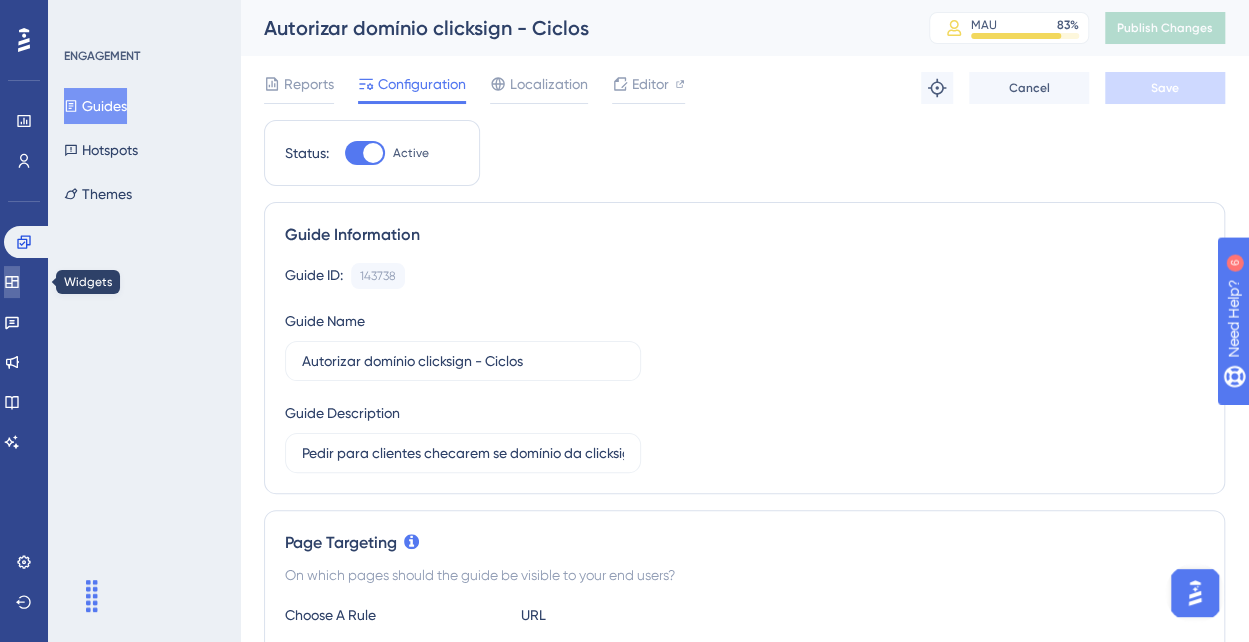 click 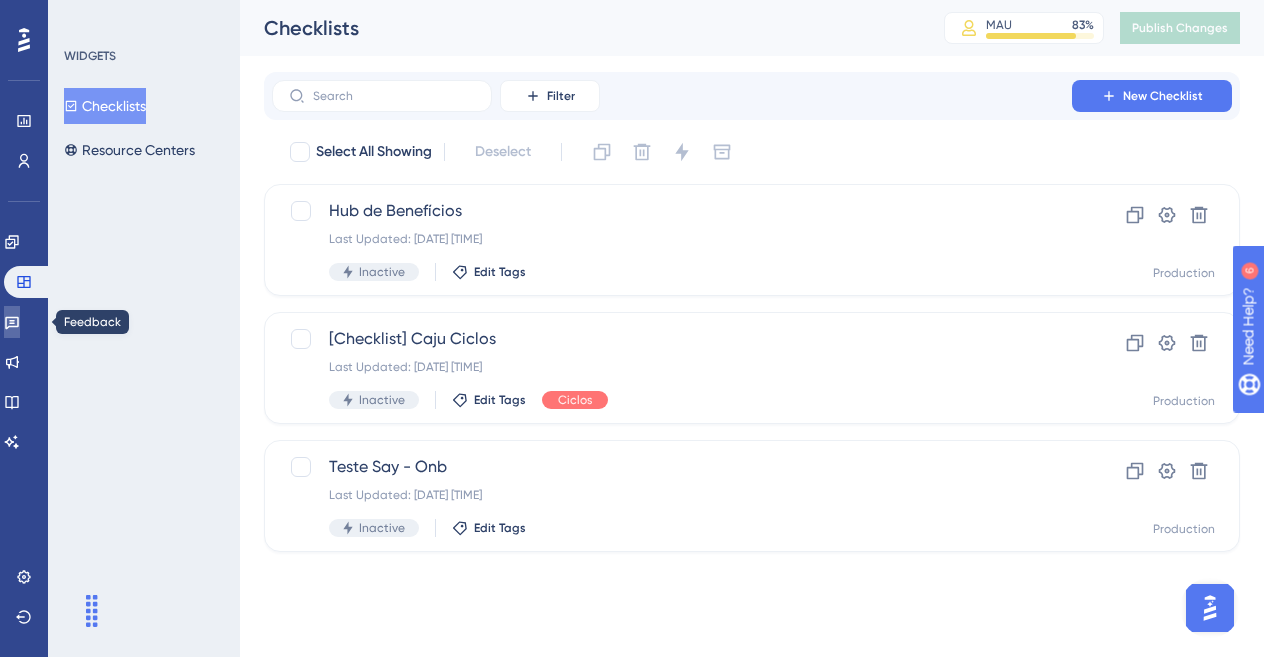 click 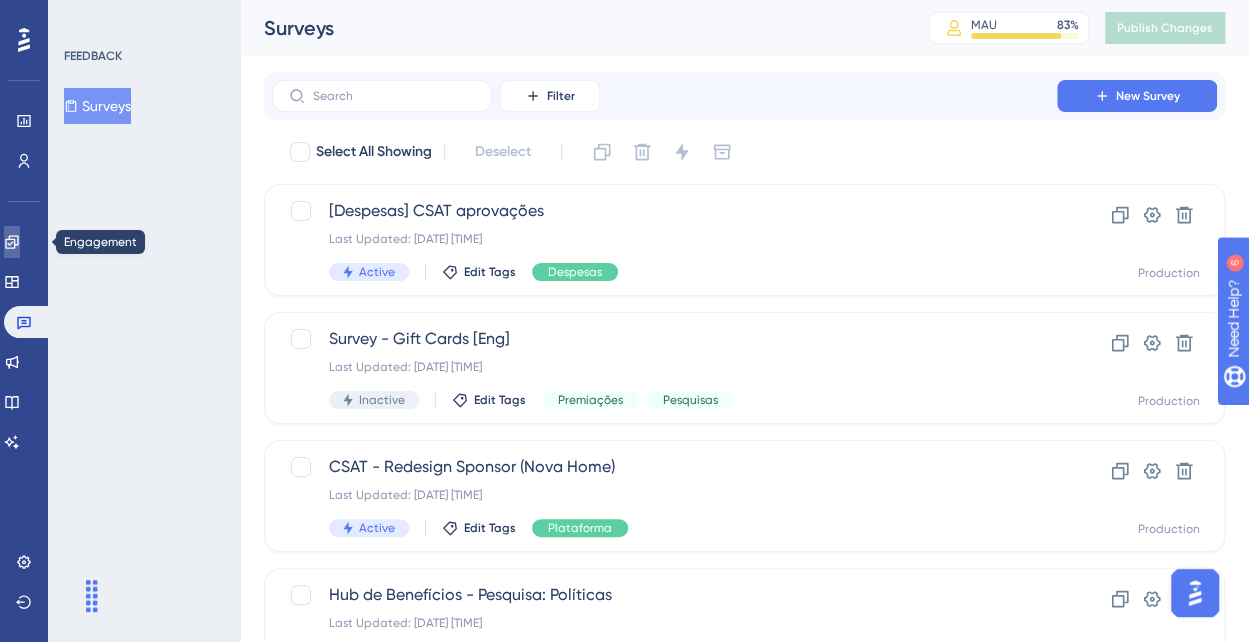 click 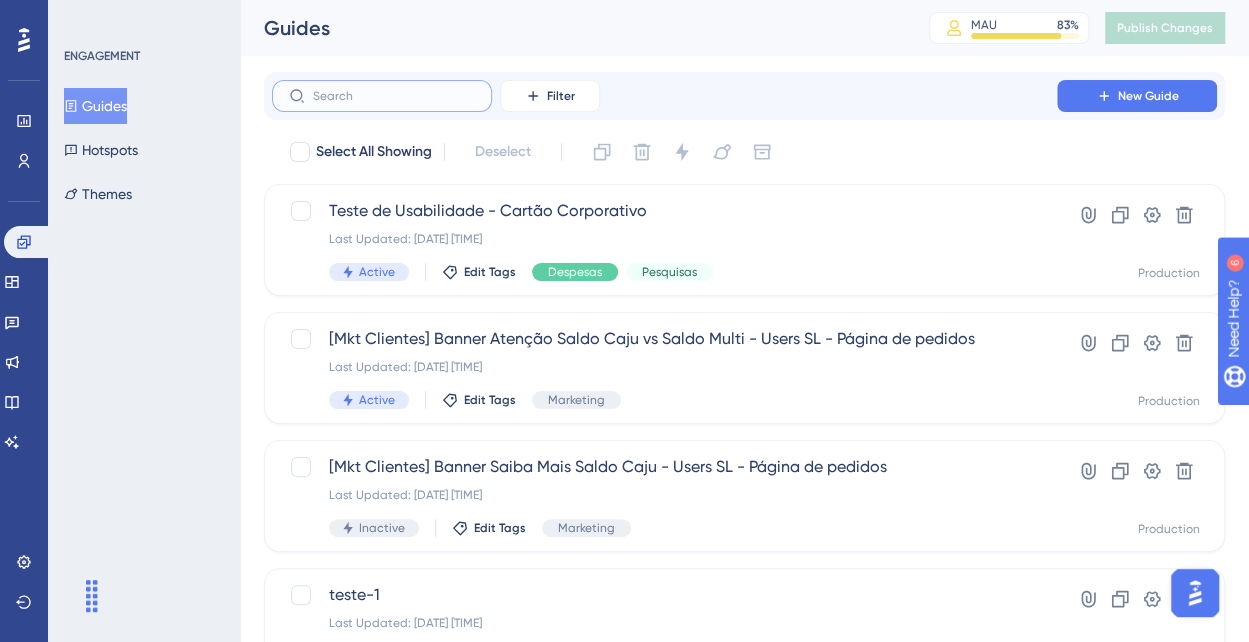 click at bounding box center [394, 96] 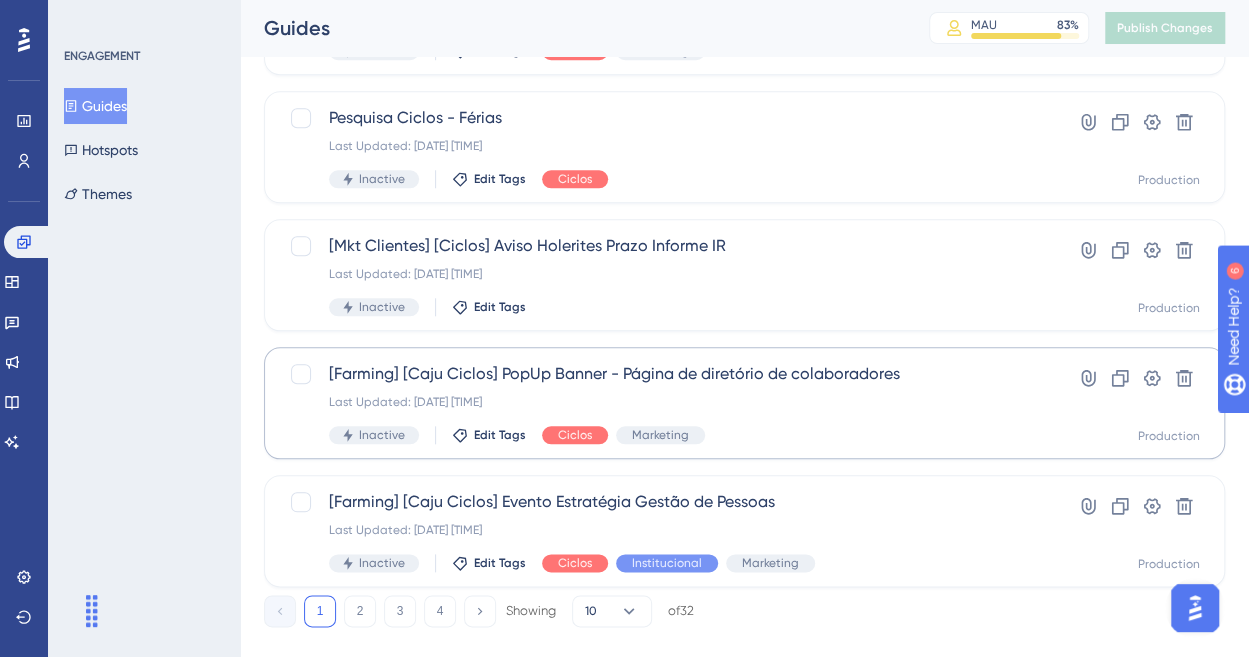 scroll, scrollTop: 894, scrollLeft: 0, axis: vertical 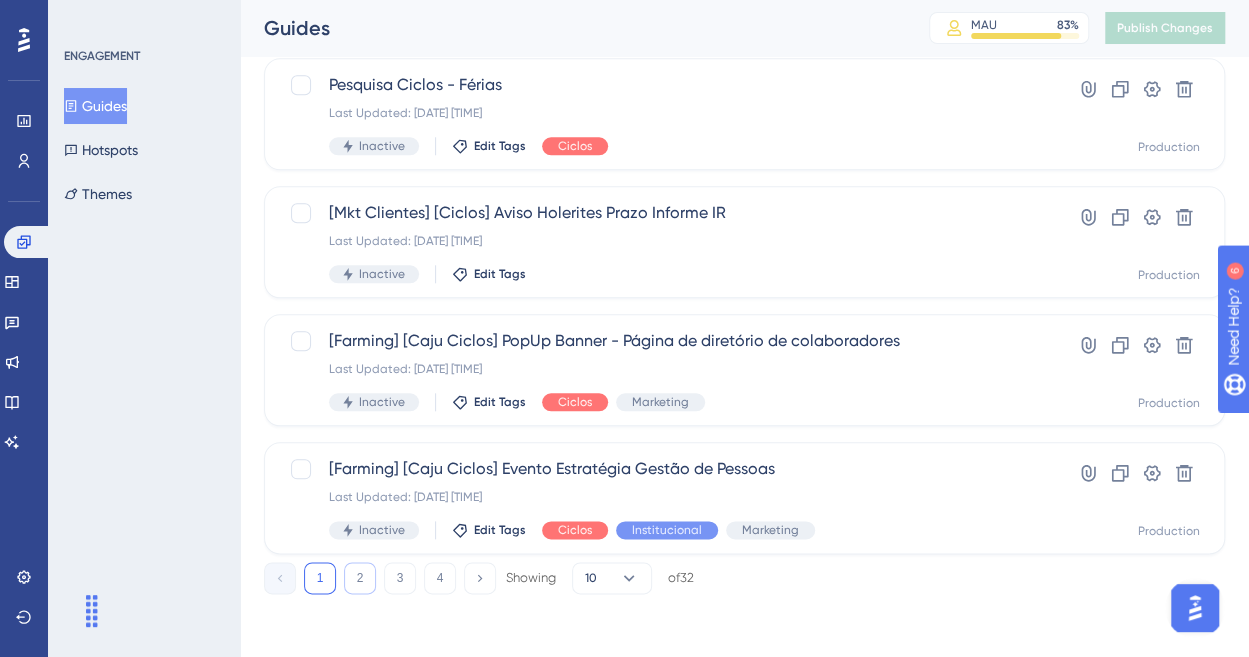 type on "ciclos" 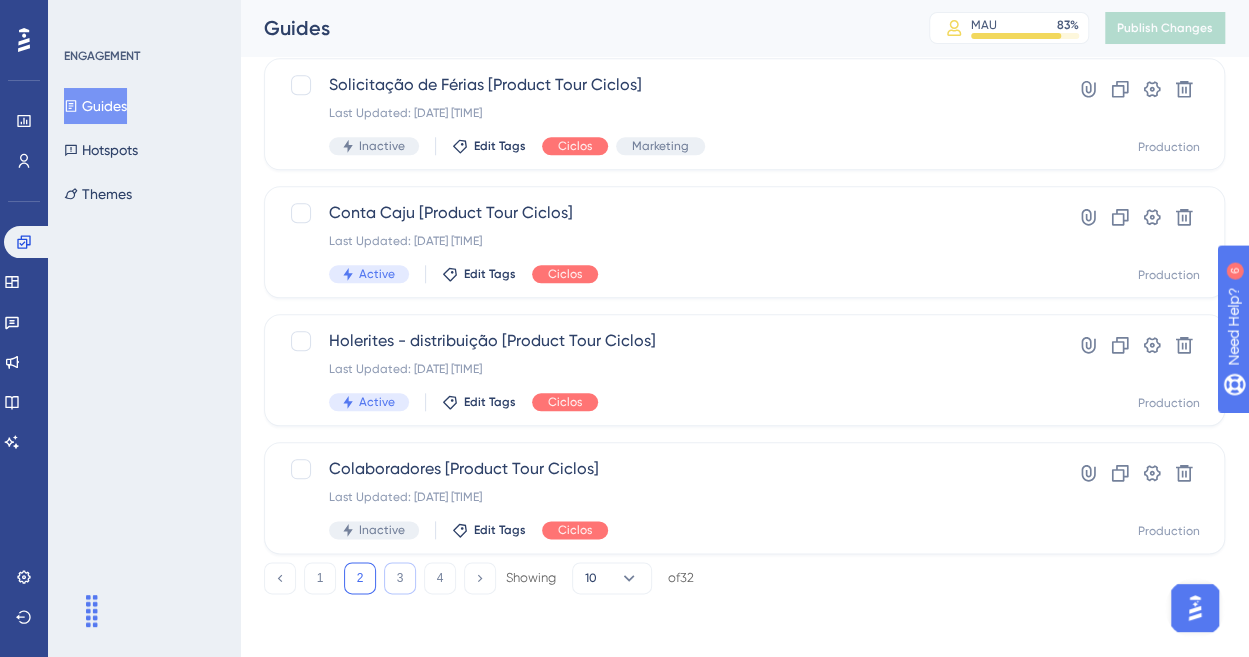 click on "3" at bounding box center (400, 578) 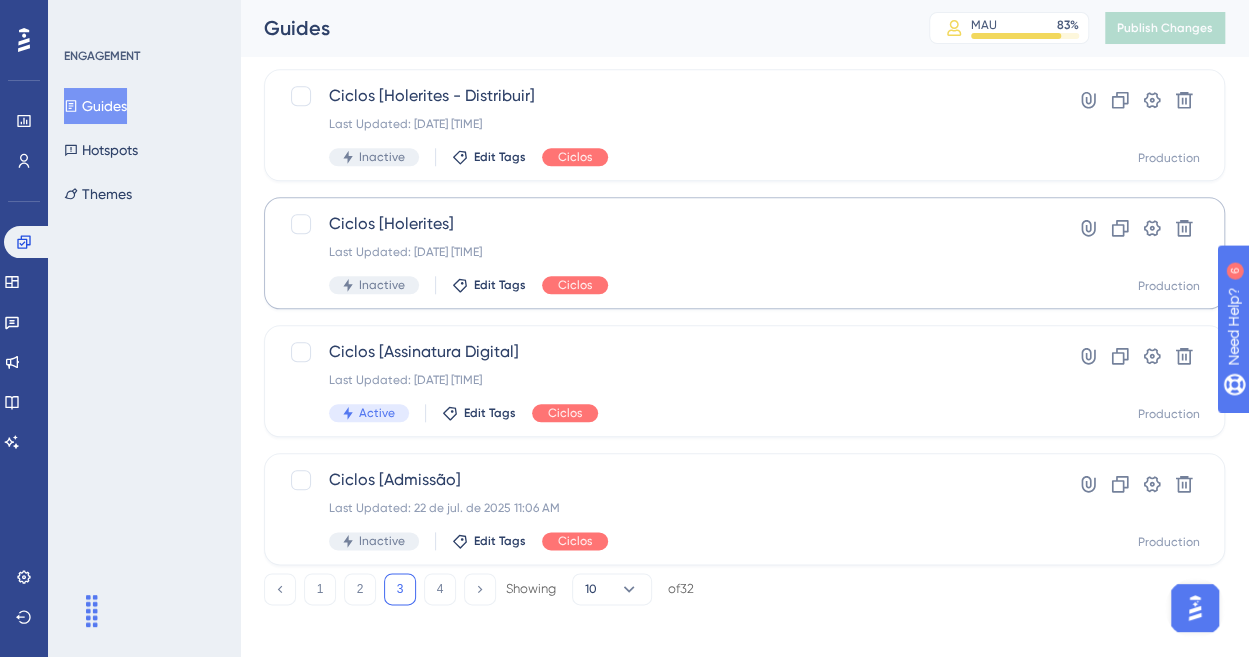 scroll, scrollTop: 894, scrollLeft: 0, axis: vertical 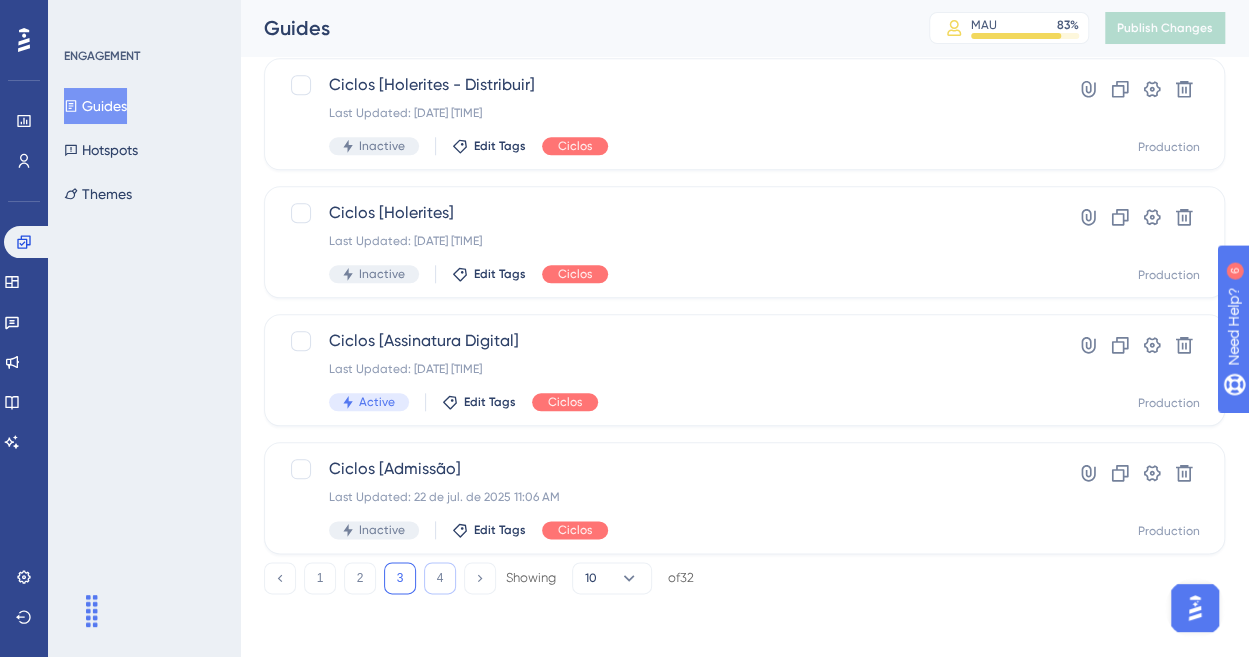 click on "4" at bounding box center (440, 578) 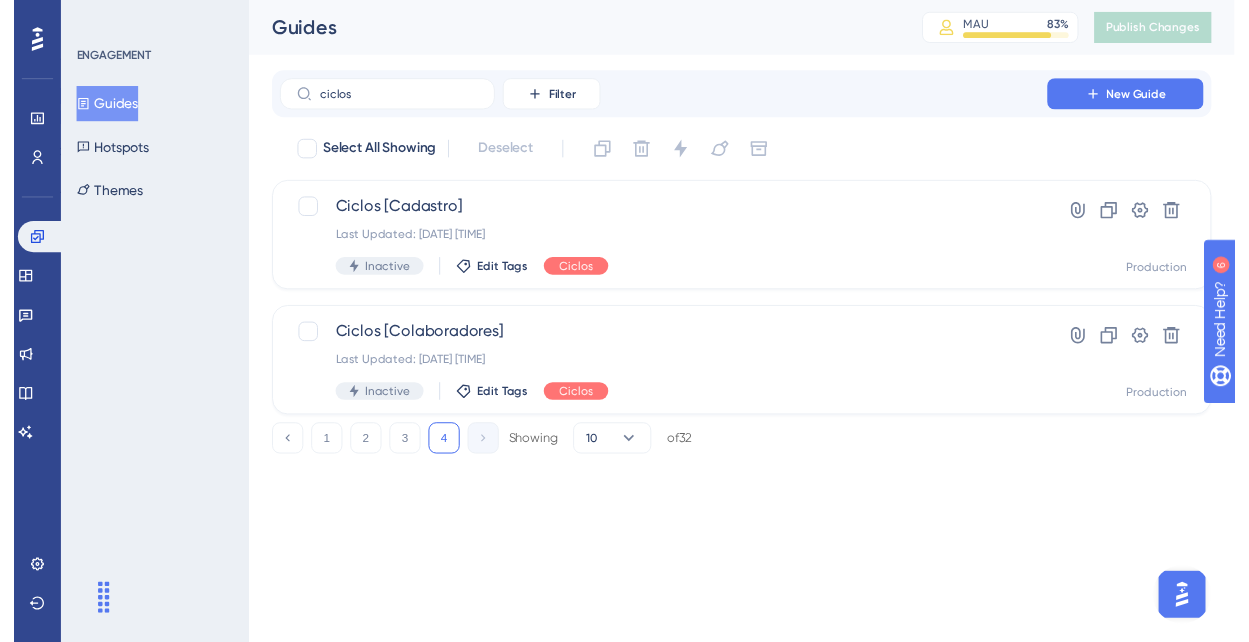 scroll, scrollTop: 0, scrollLeft: 0, axis: both 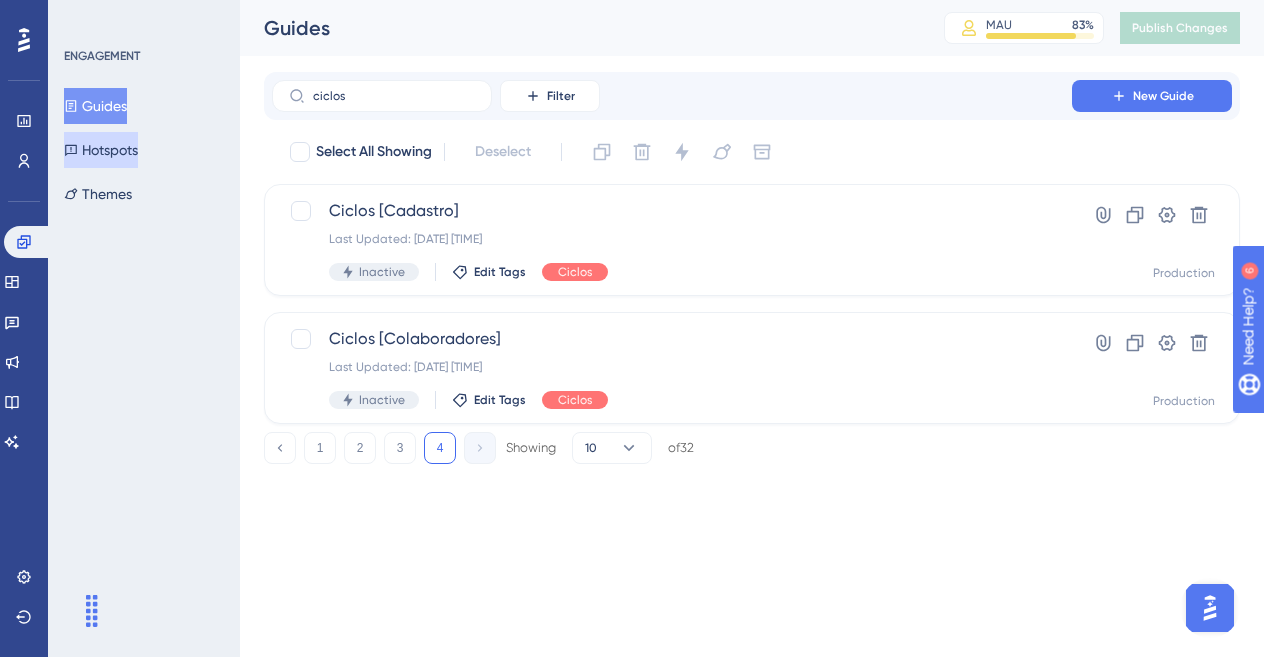 click on "Hotspots" at bounding box center (101, 150) 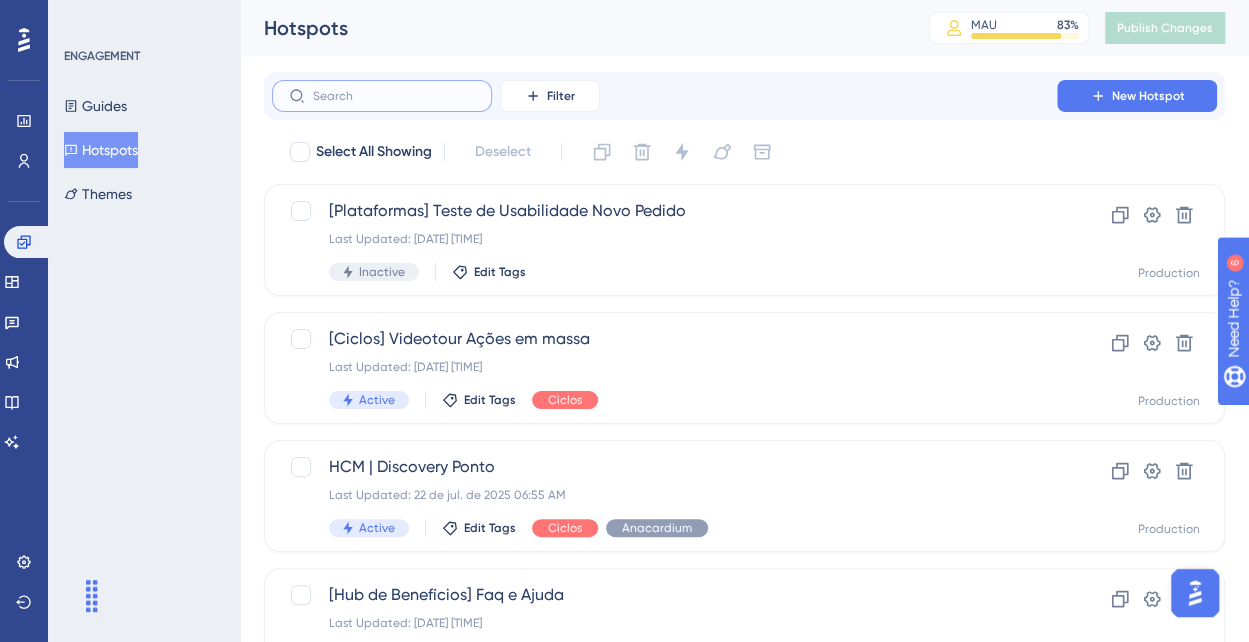 click at bounding box center (394, 96) 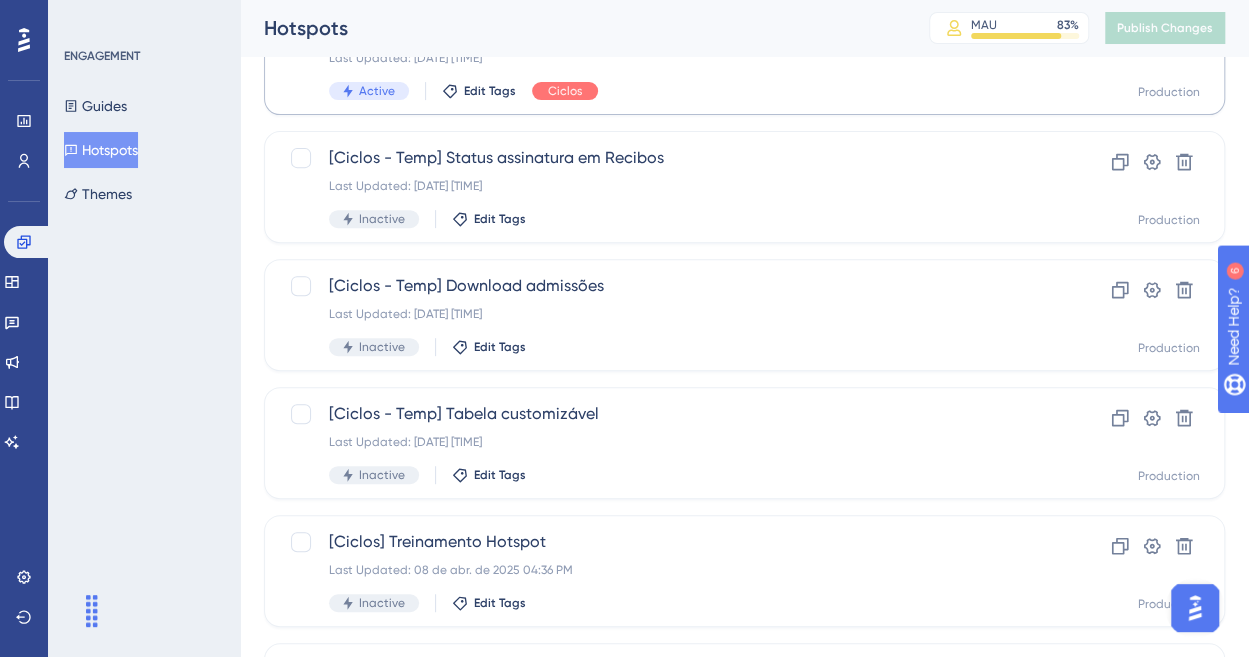 scroll, scrollTop: 470, scrollLeft: 0, axis: vertical 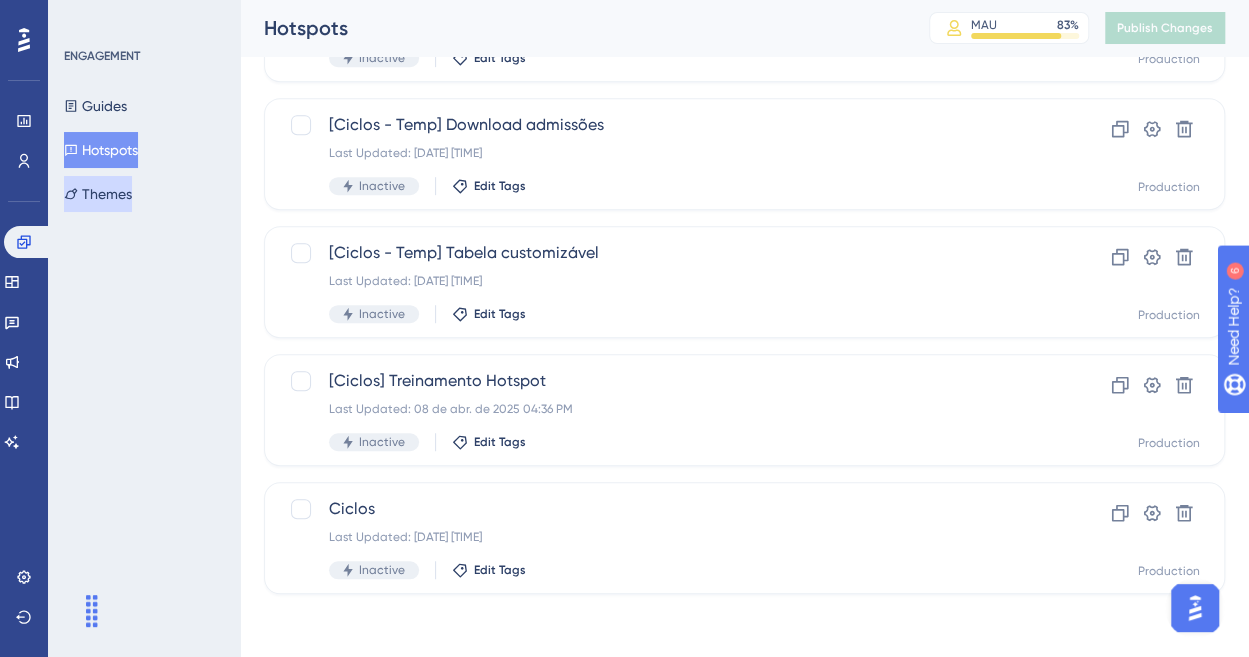 type on "ciclos" 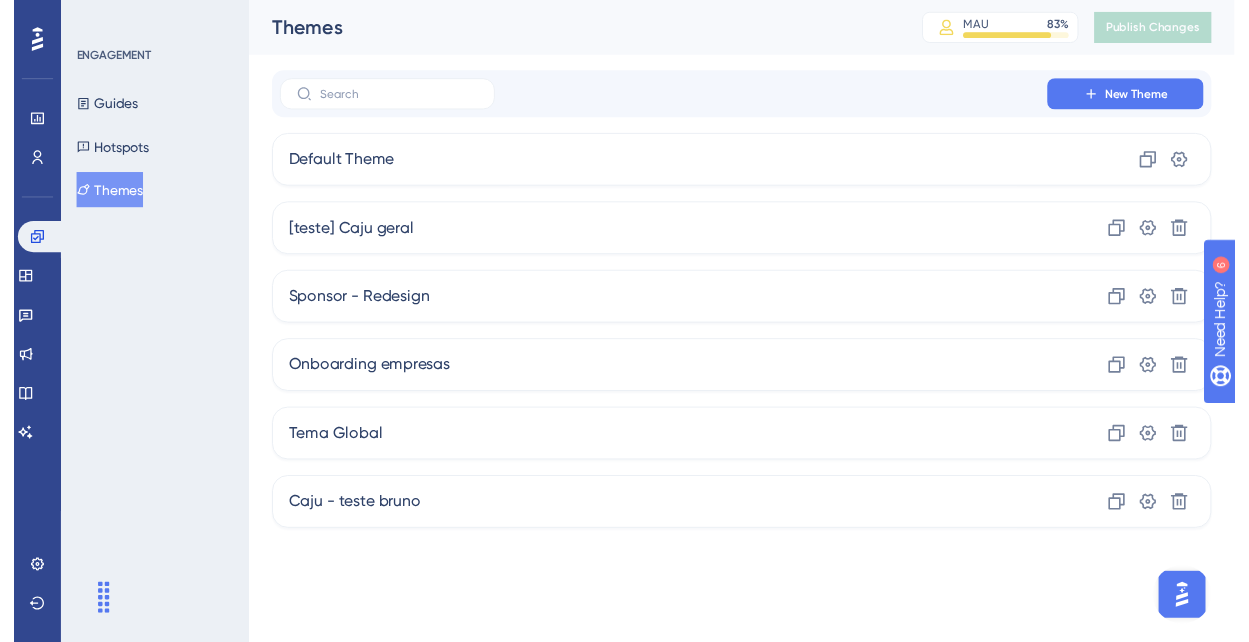 scroll, scrollTop: 0, scrollLeft: 0, axis: both 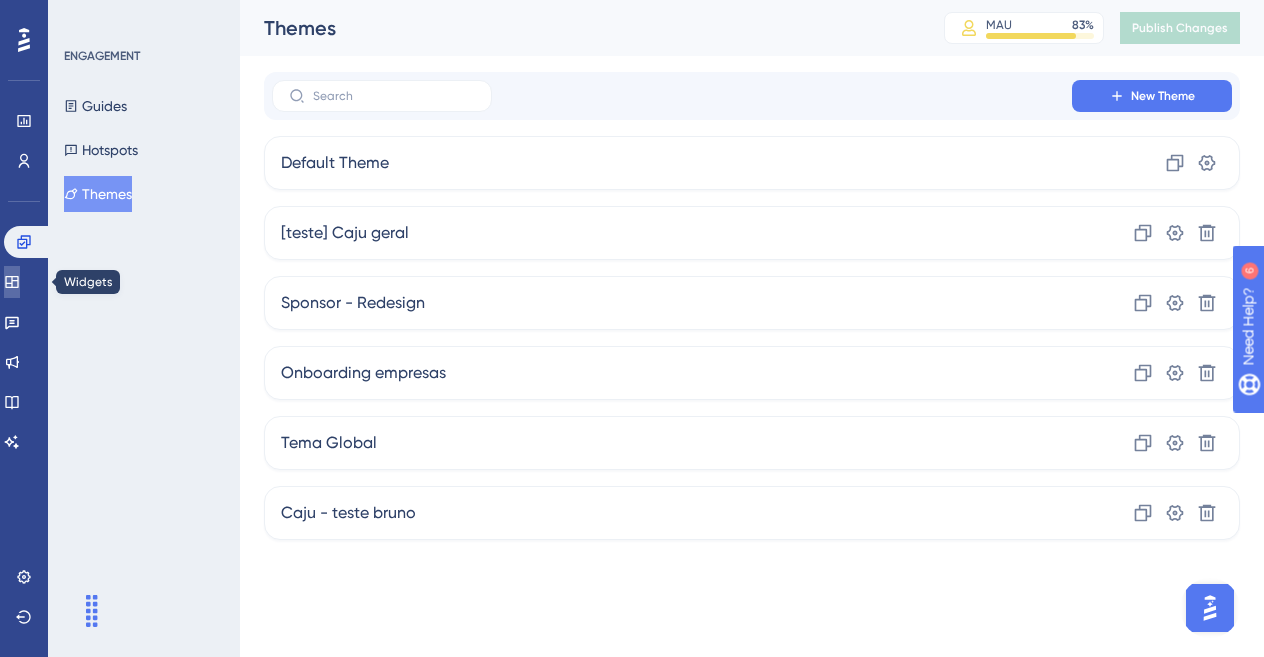 click 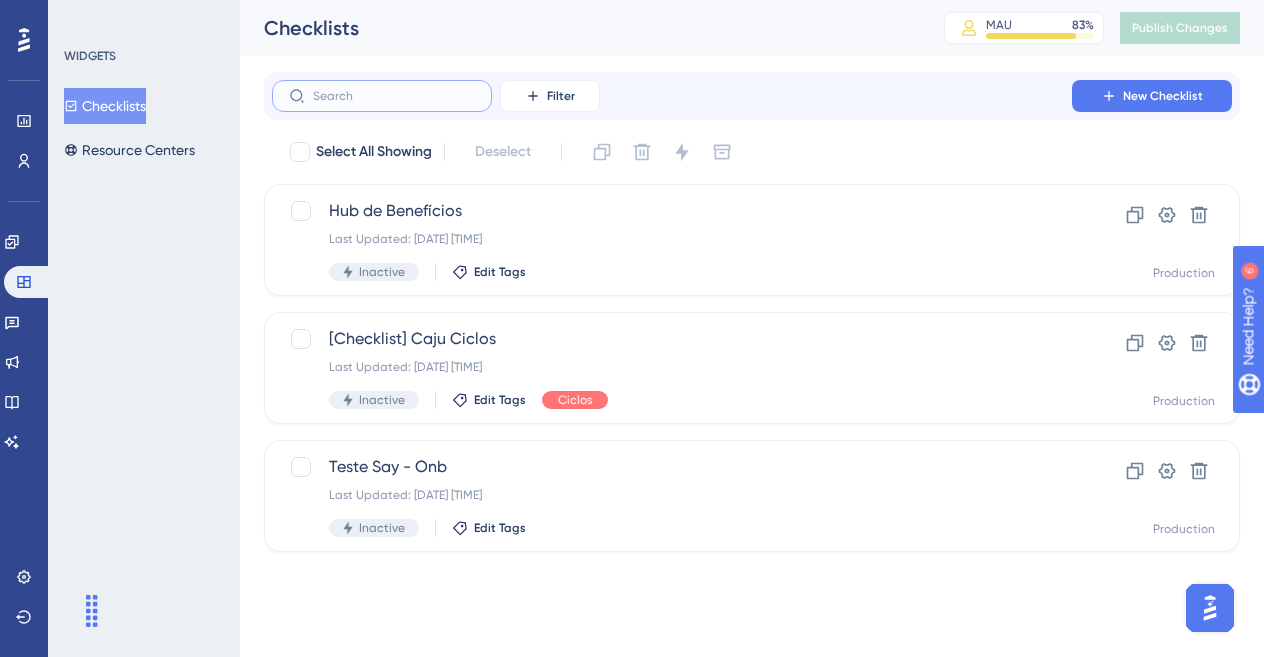 click at bounding box center [394, 96] 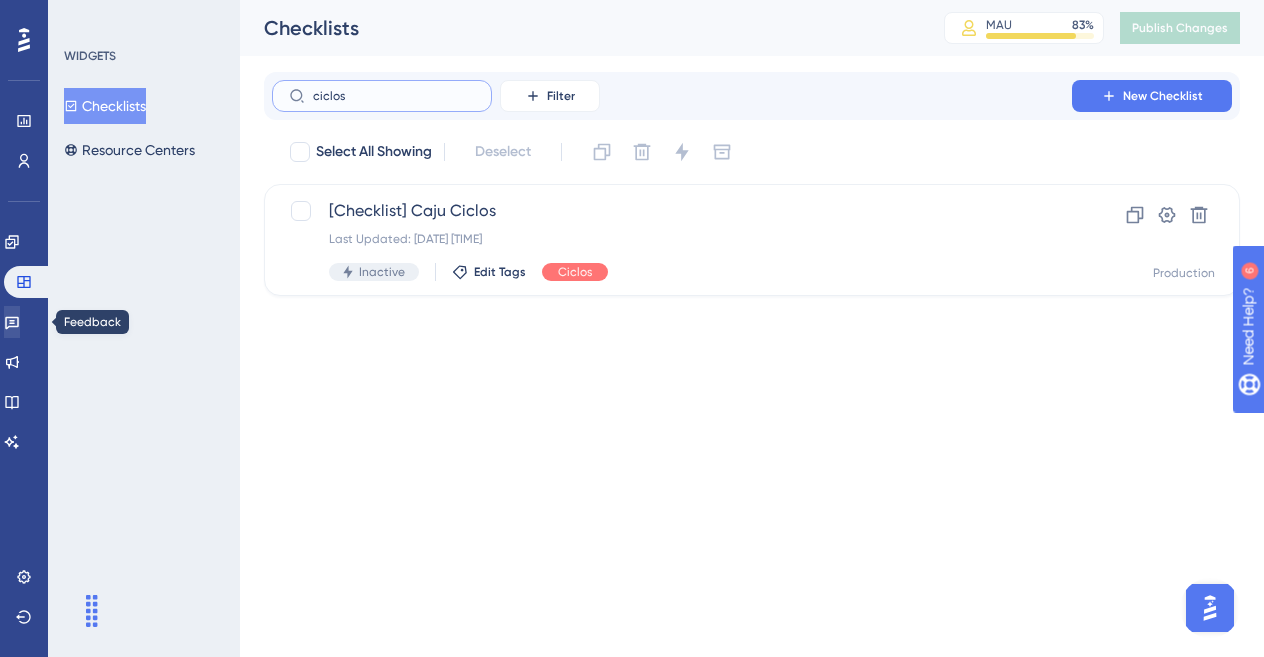 type on "ciclos" 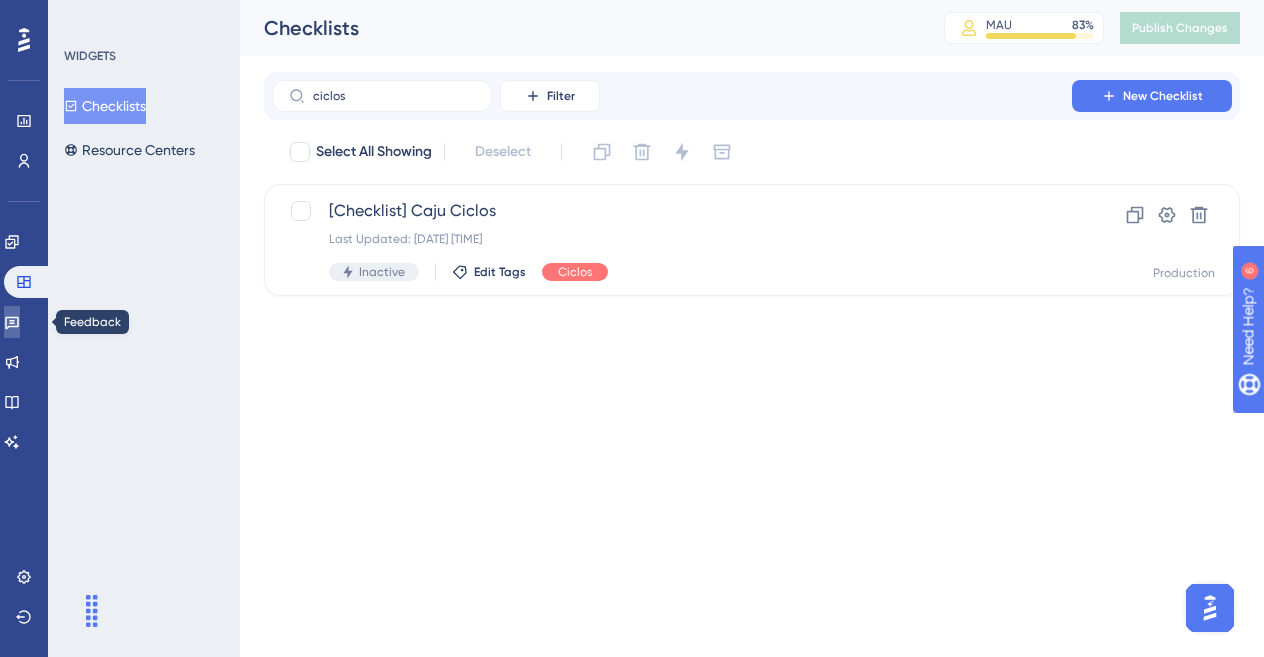 click 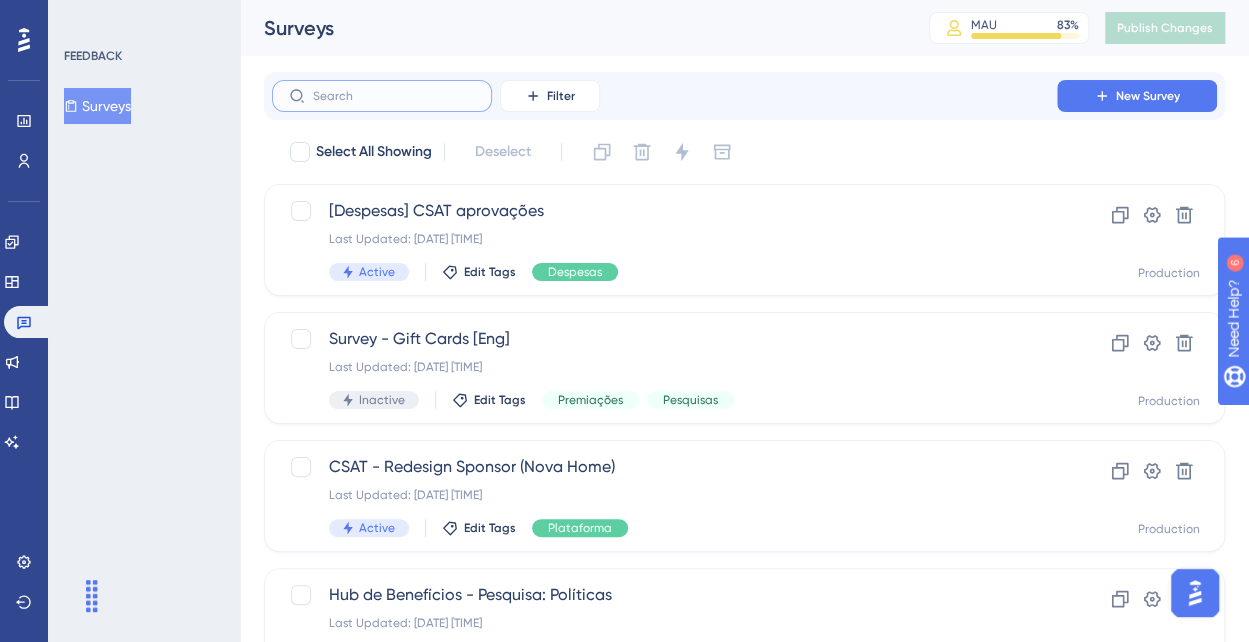click at bounding box center [394, 96] 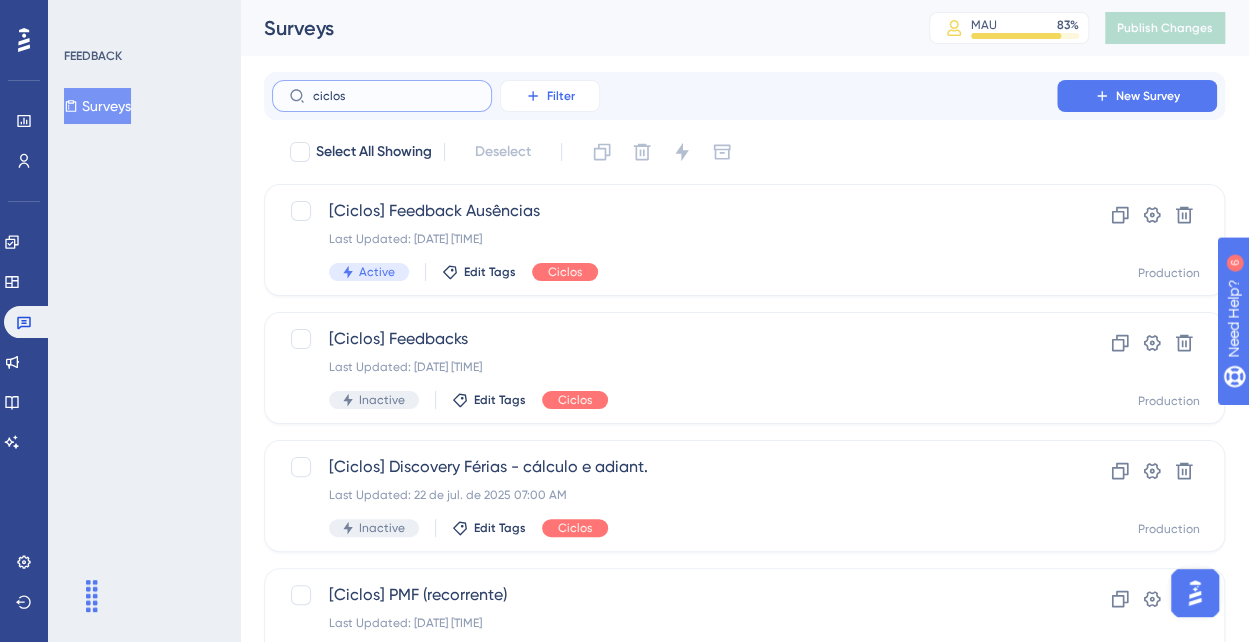 type on "ciclos" 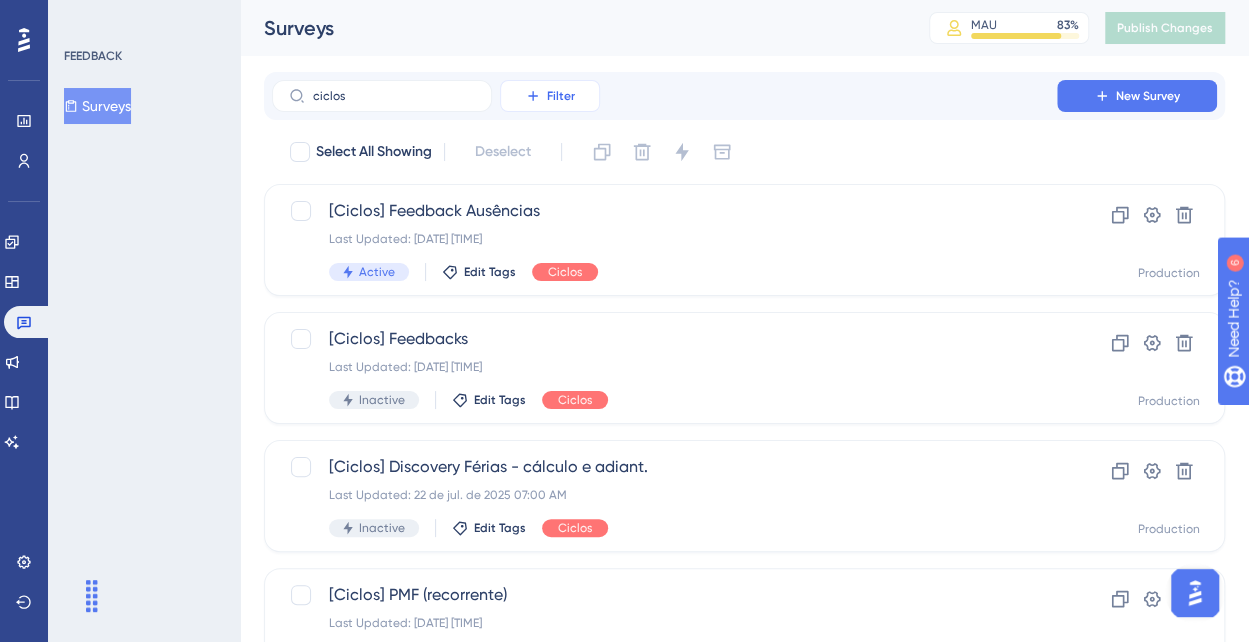 click 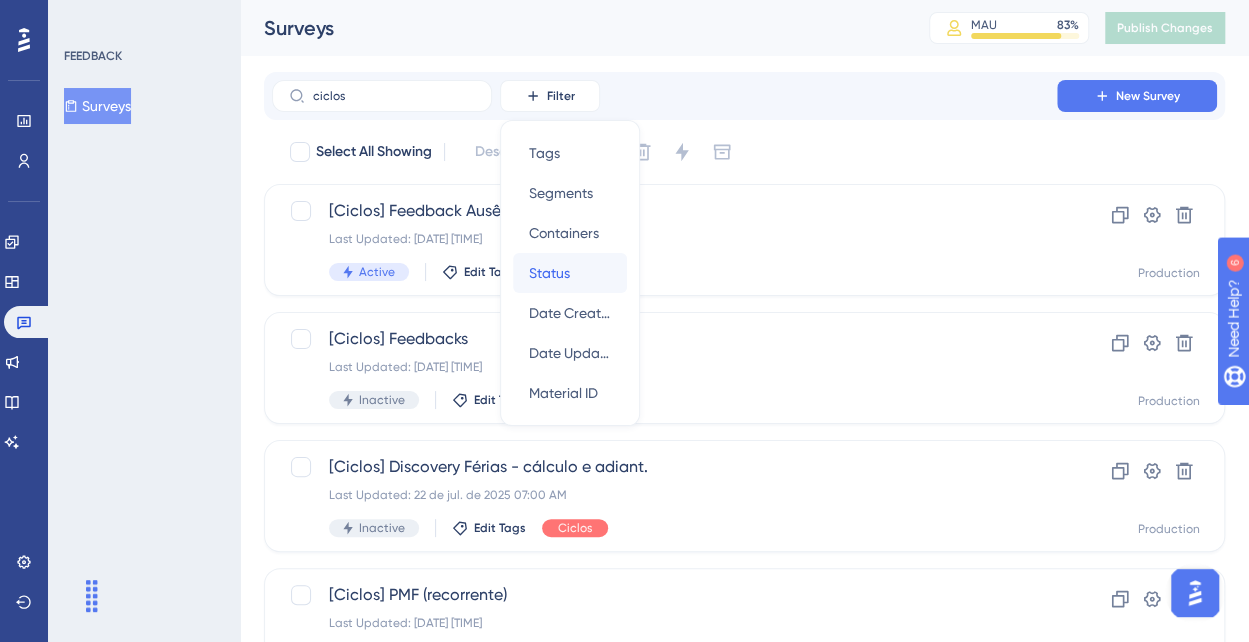 click on "Status Status" at bounding box center (570, 273) 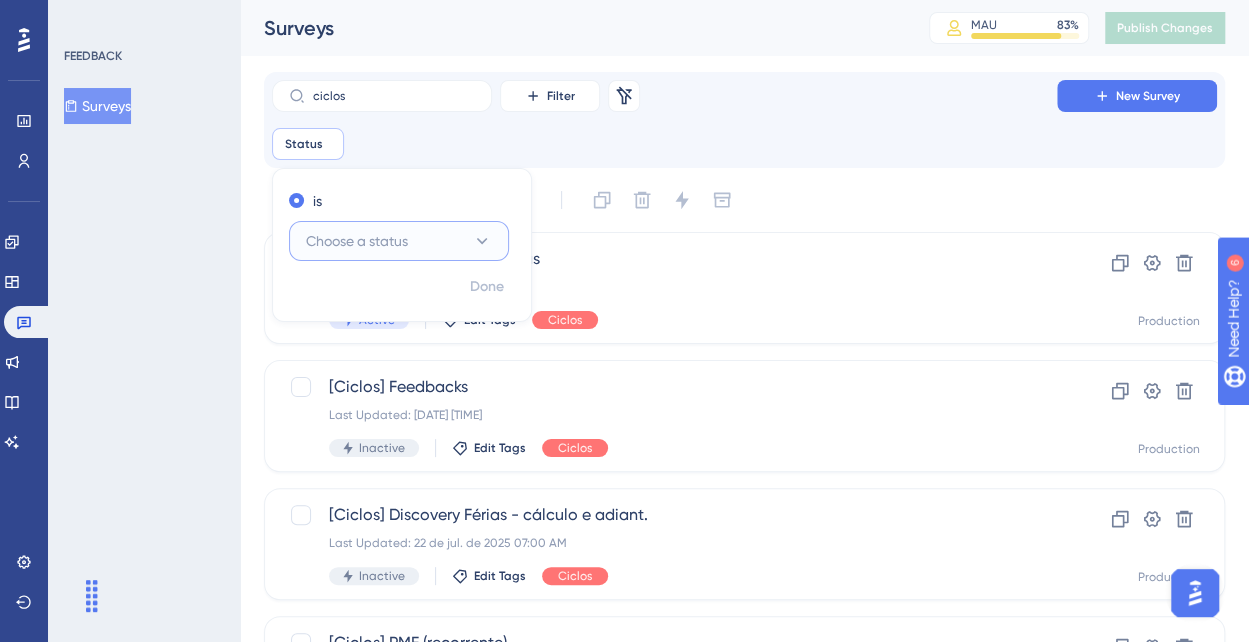 click 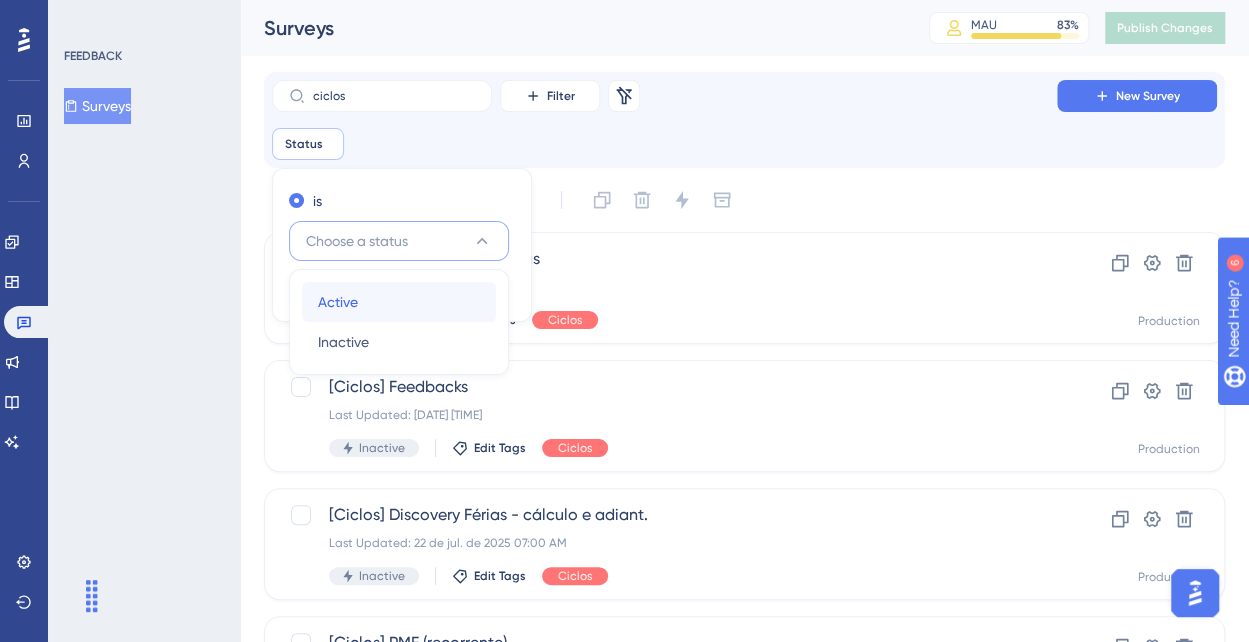 click on "Active" at bounding box center [338, 302] 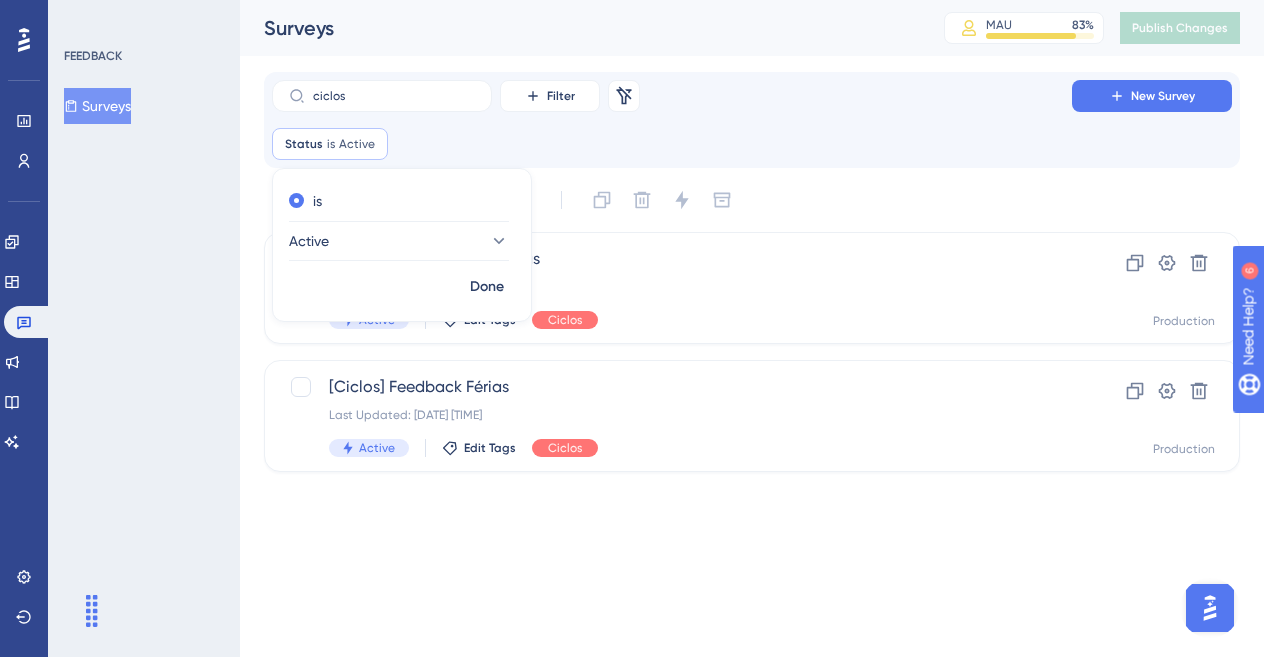 click on "ciclos Filter Remove Filters New Survey Status is Active Active Remove is Active Done" at bounding box center [752, 120] 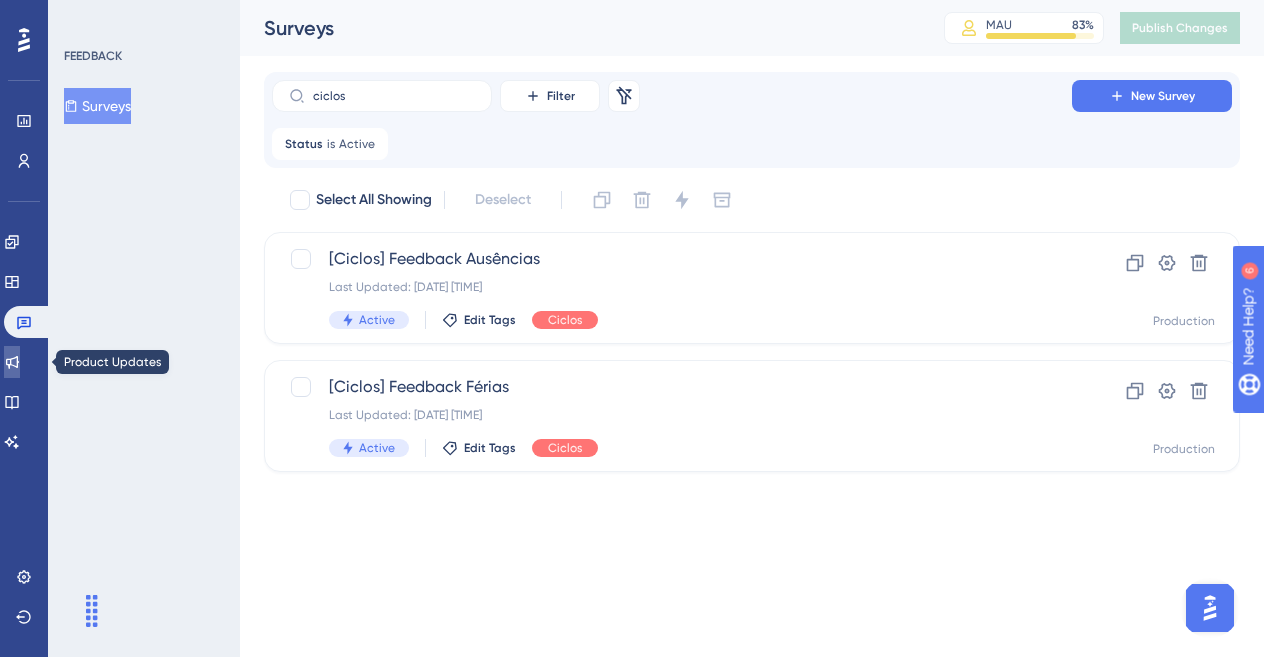 click 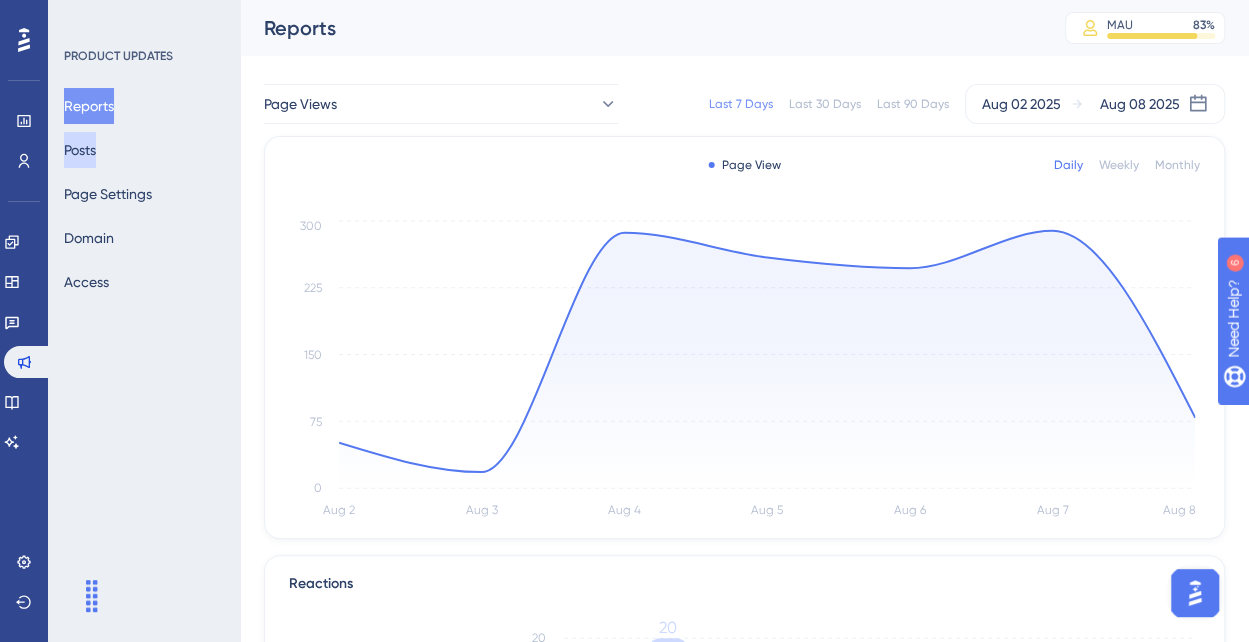 click on "Posts" at bounding box center [80, 150] 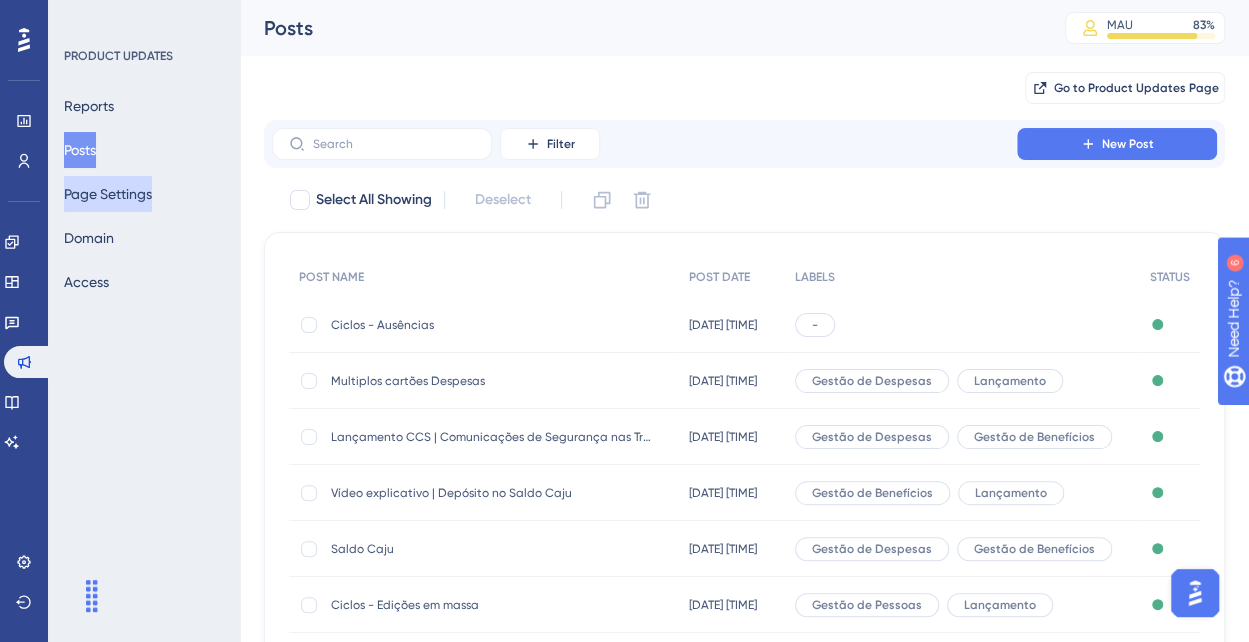 click on "Page Settings" at bounding box center [108, 194] 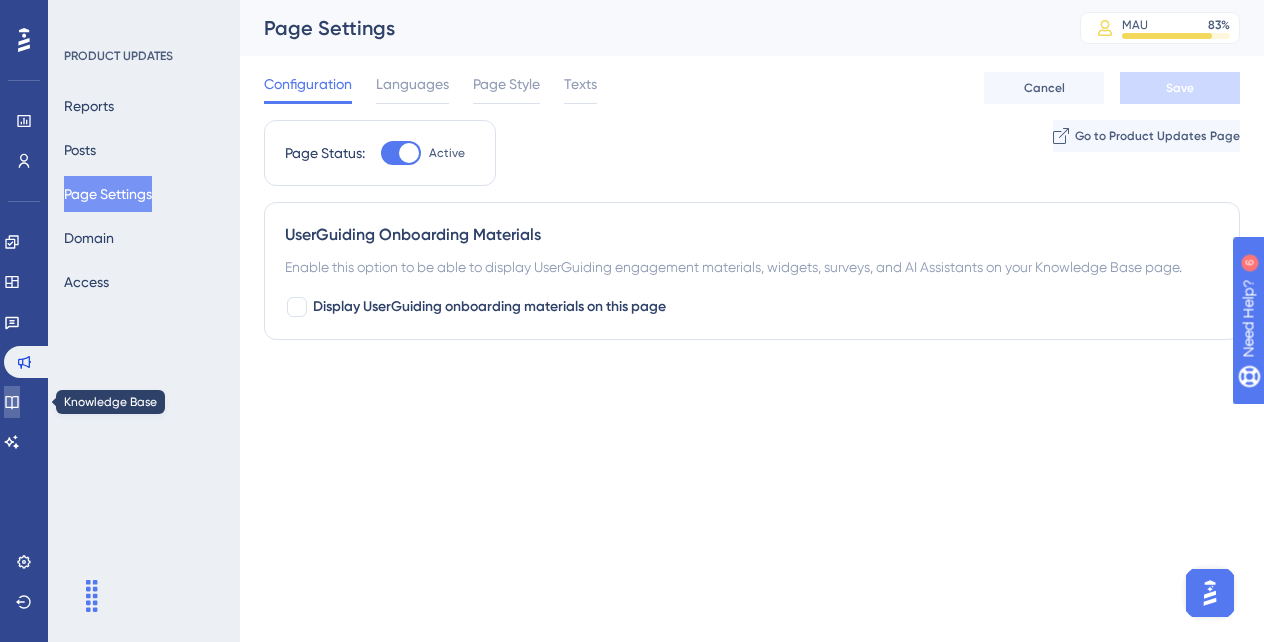 click at bounding box center [12, 402] 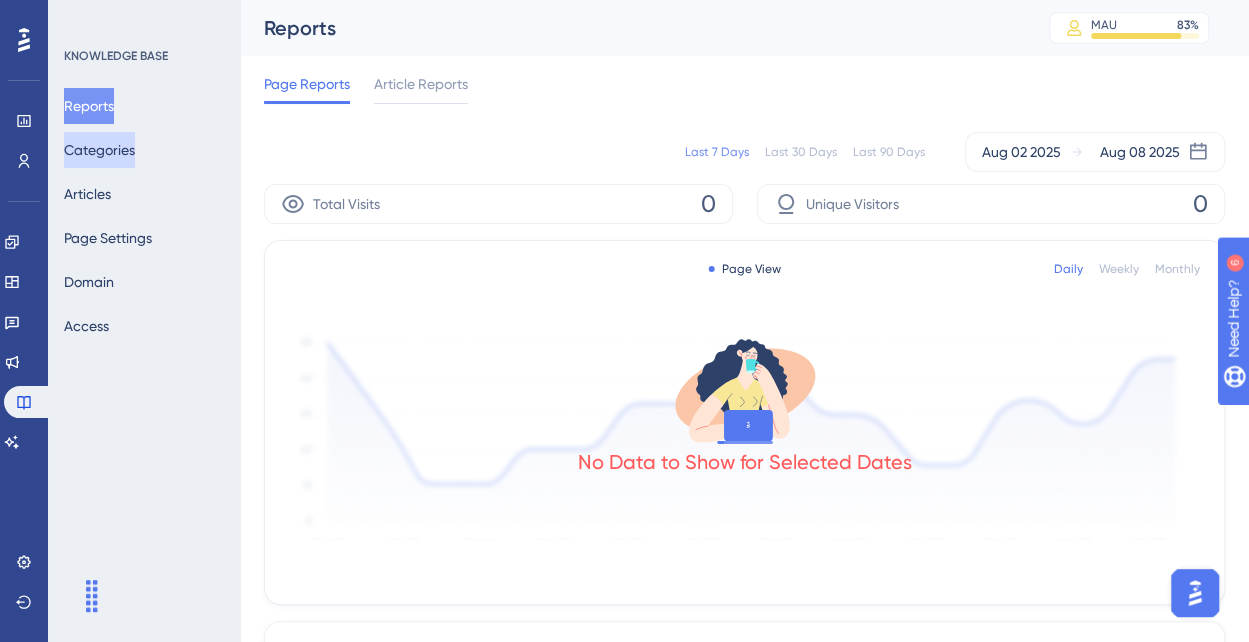 click on "Categories" at bounding box center (99, 150) 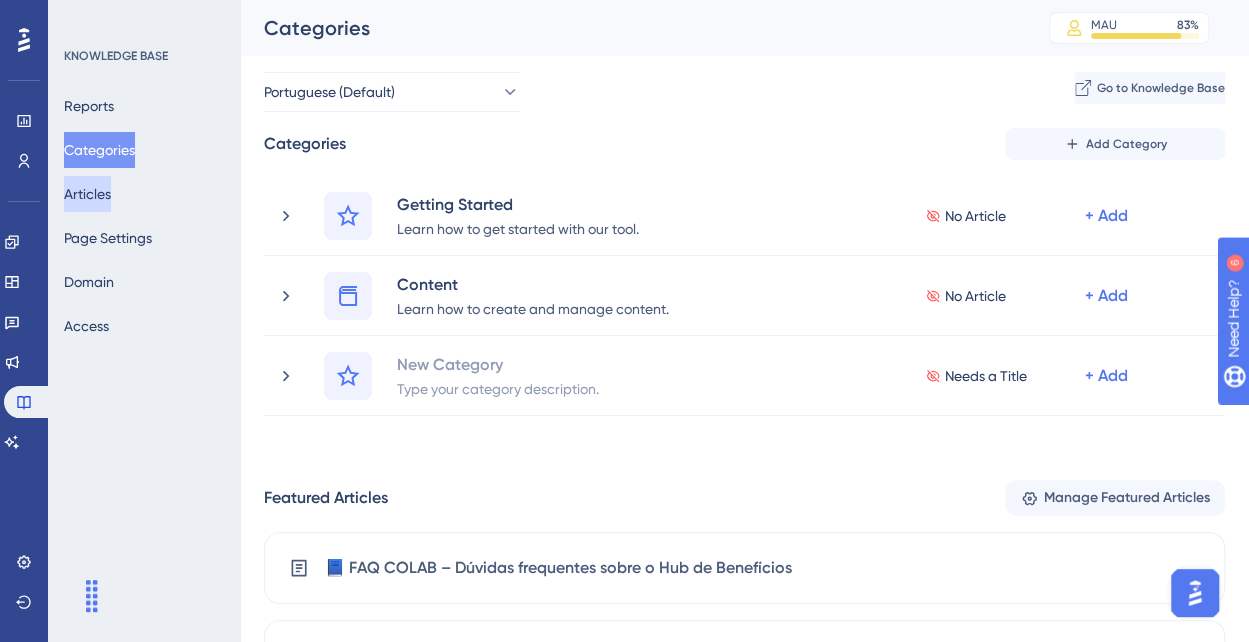 click on "Articles" at bounding box center (87, 194) 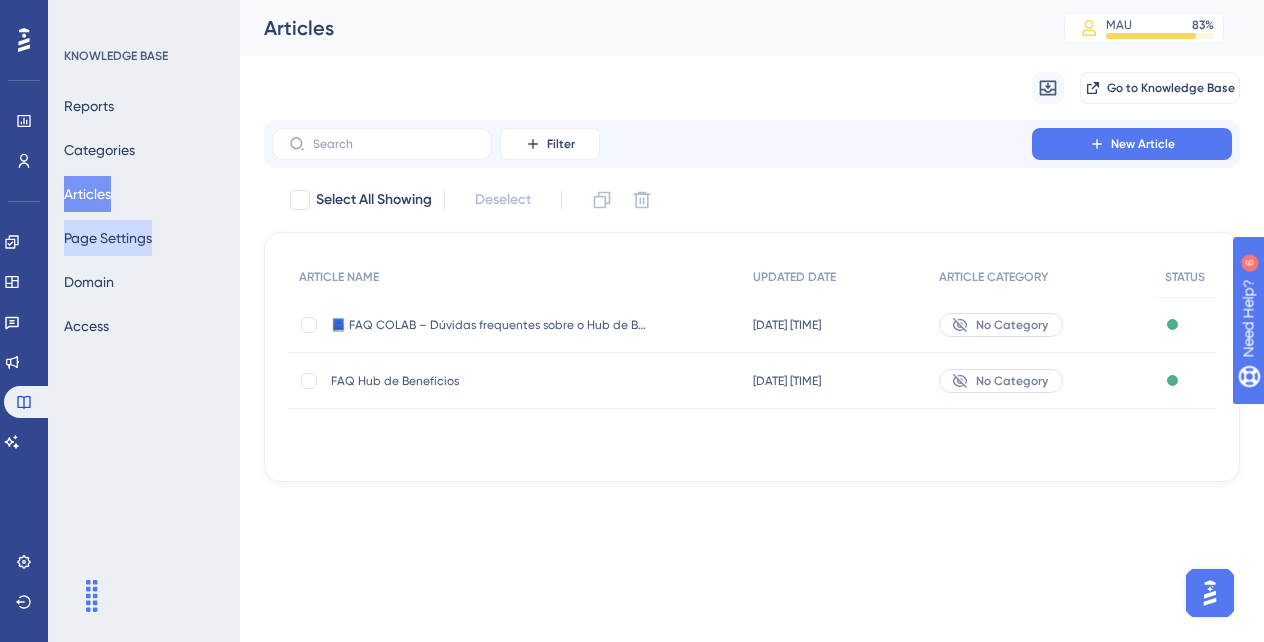 click on "Page Settings" at bounding box center [108, 238] 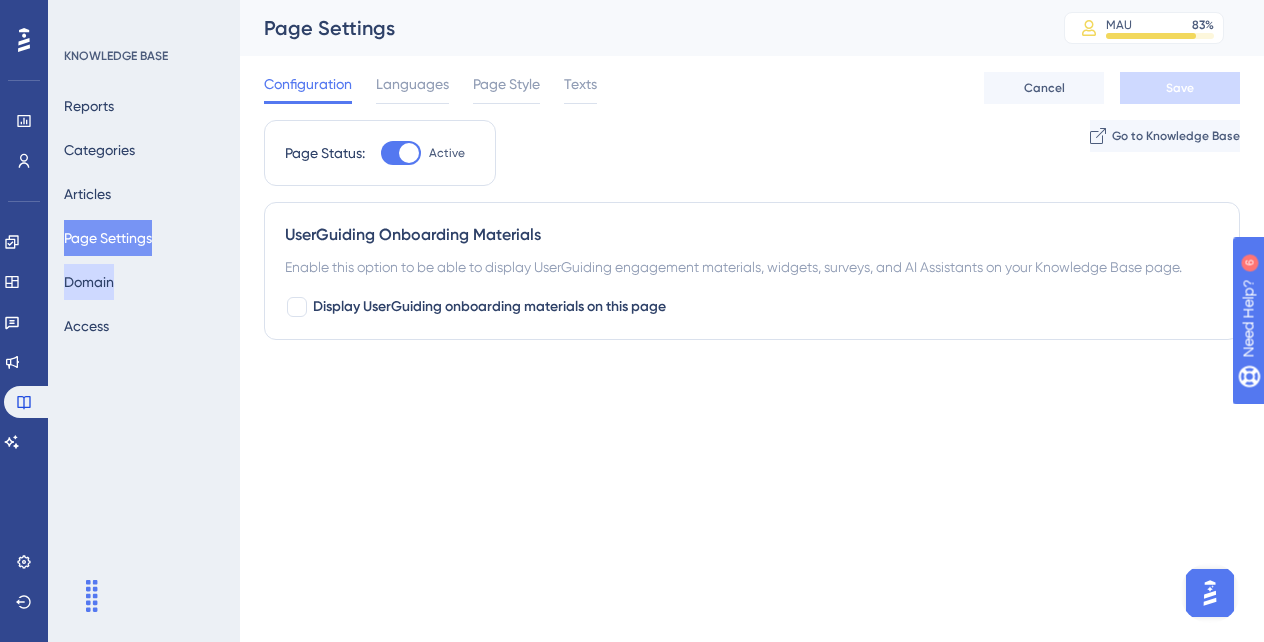 click on "Domain" at bounding box center (89, 282) 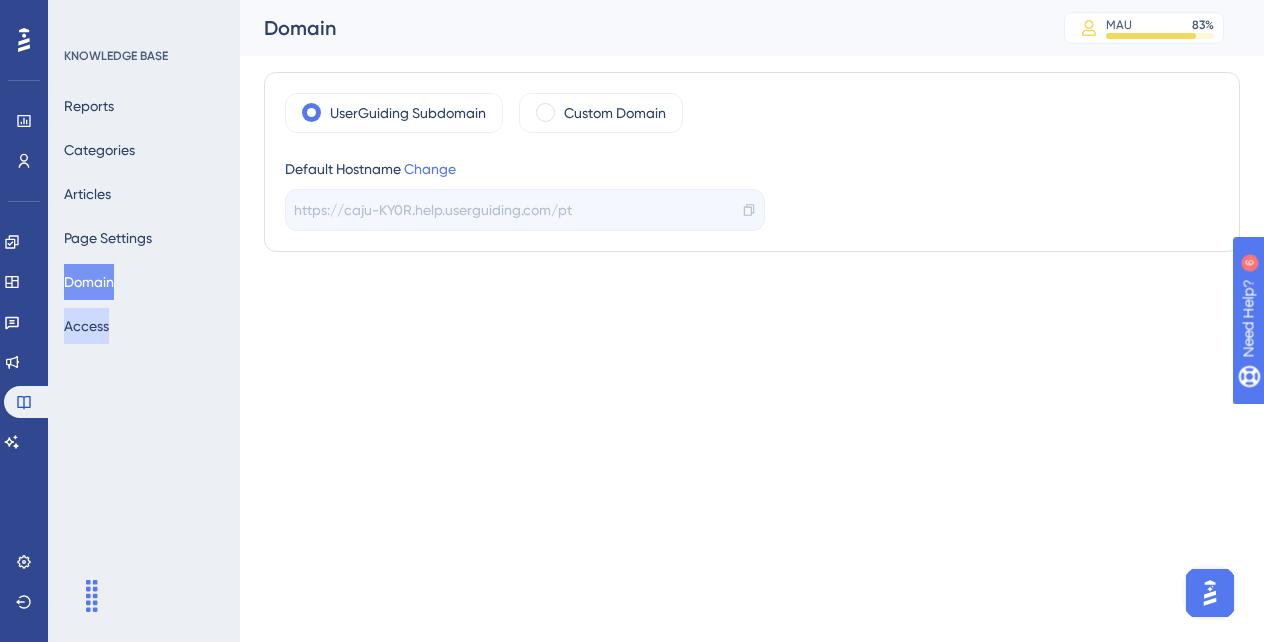 click on "Access" at bounding box center (86, 326) 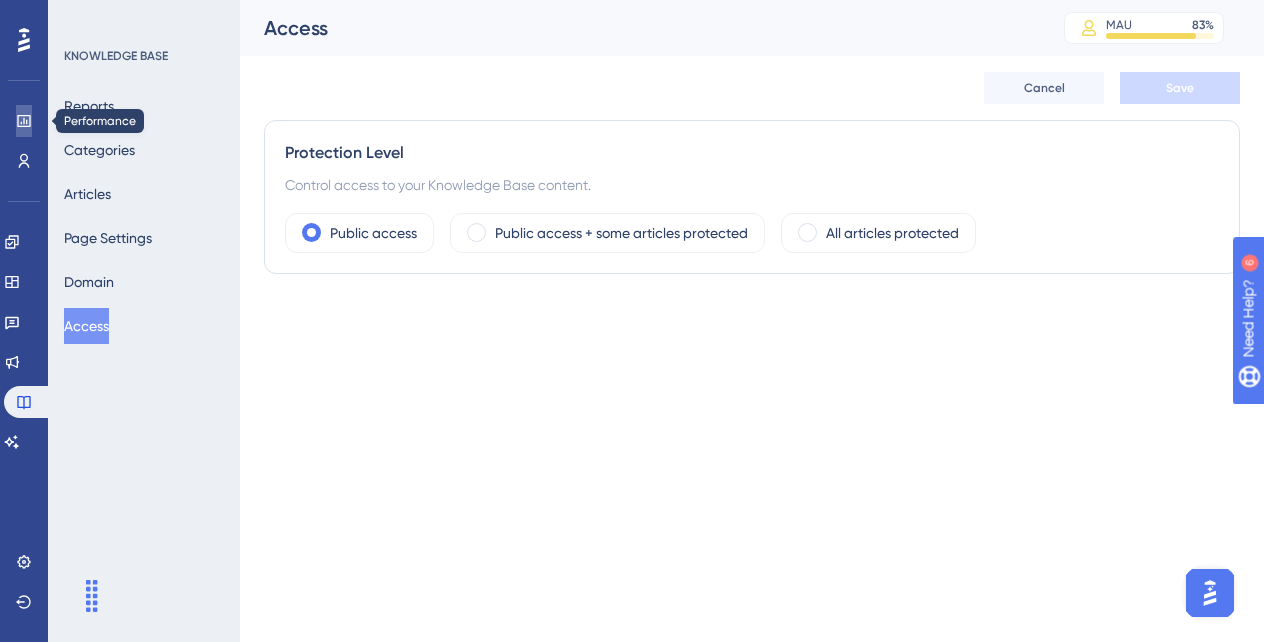 click 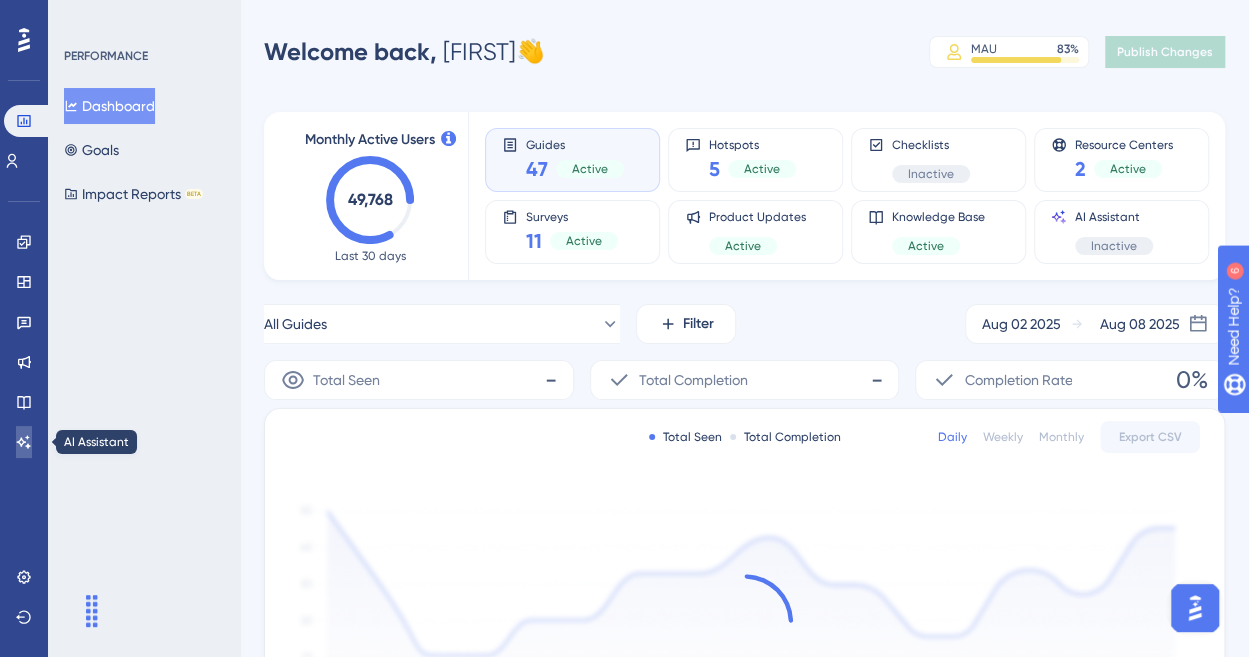 click 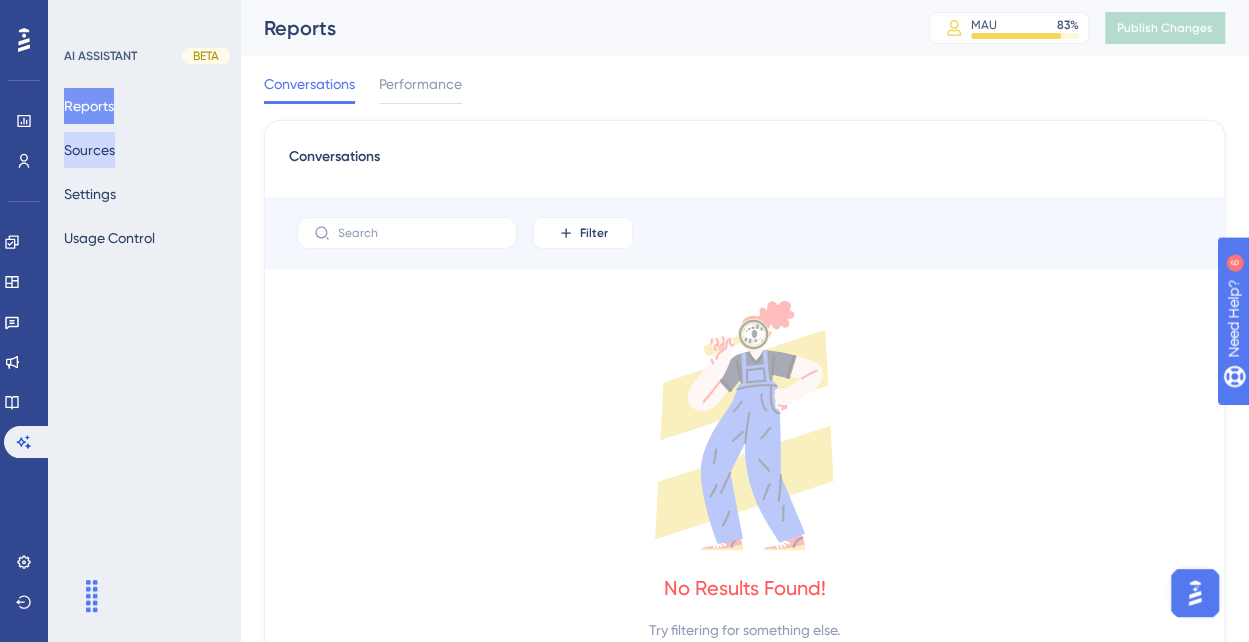 click on "Sources" at bounding box center (89, 150) 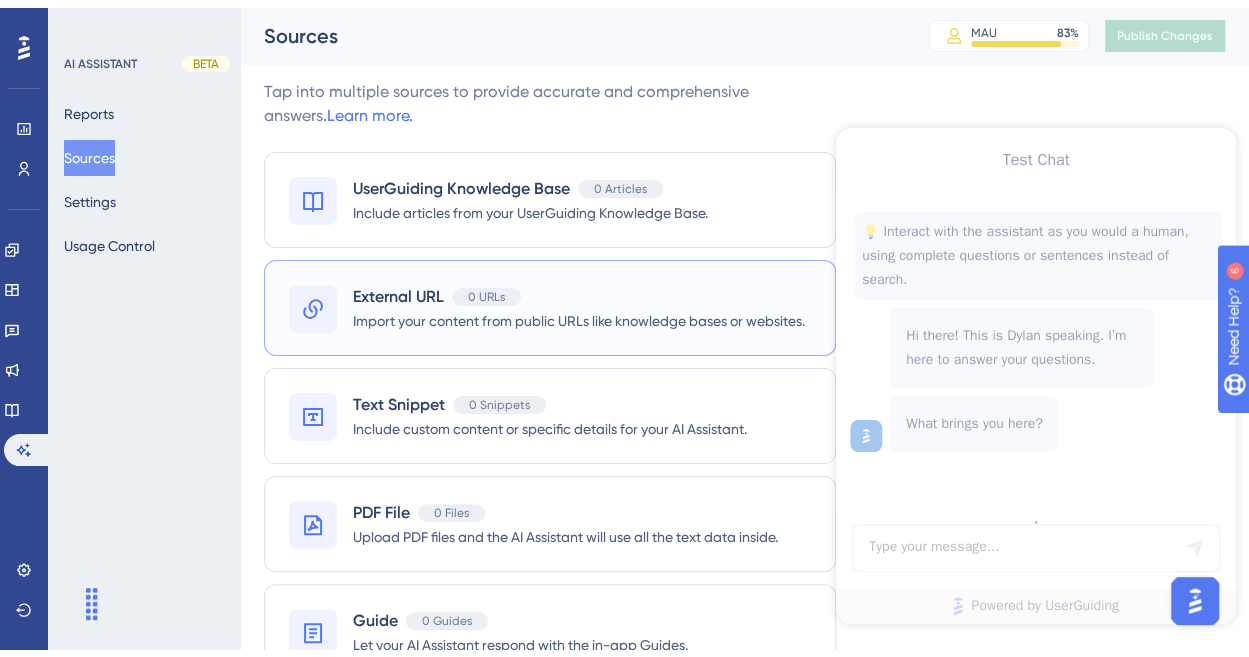 scroll, scrollTop: 78, scrollLeft: 0, axis: vertical 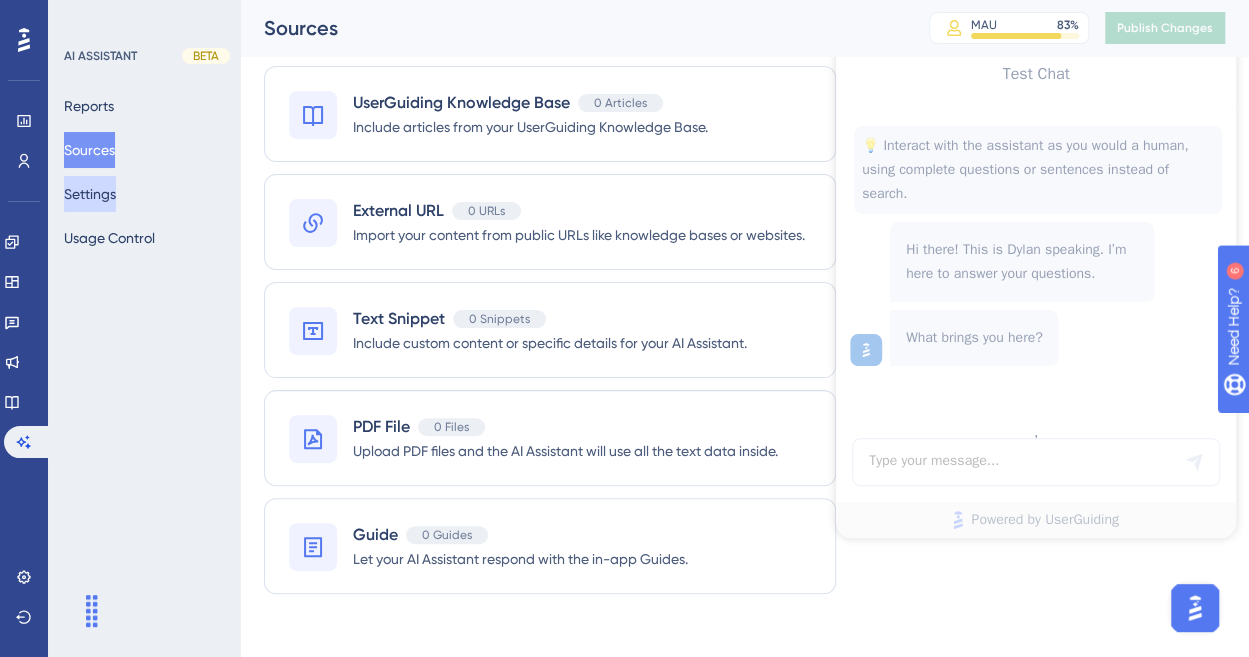 click on "Settings" at bounding box center (90, 194) 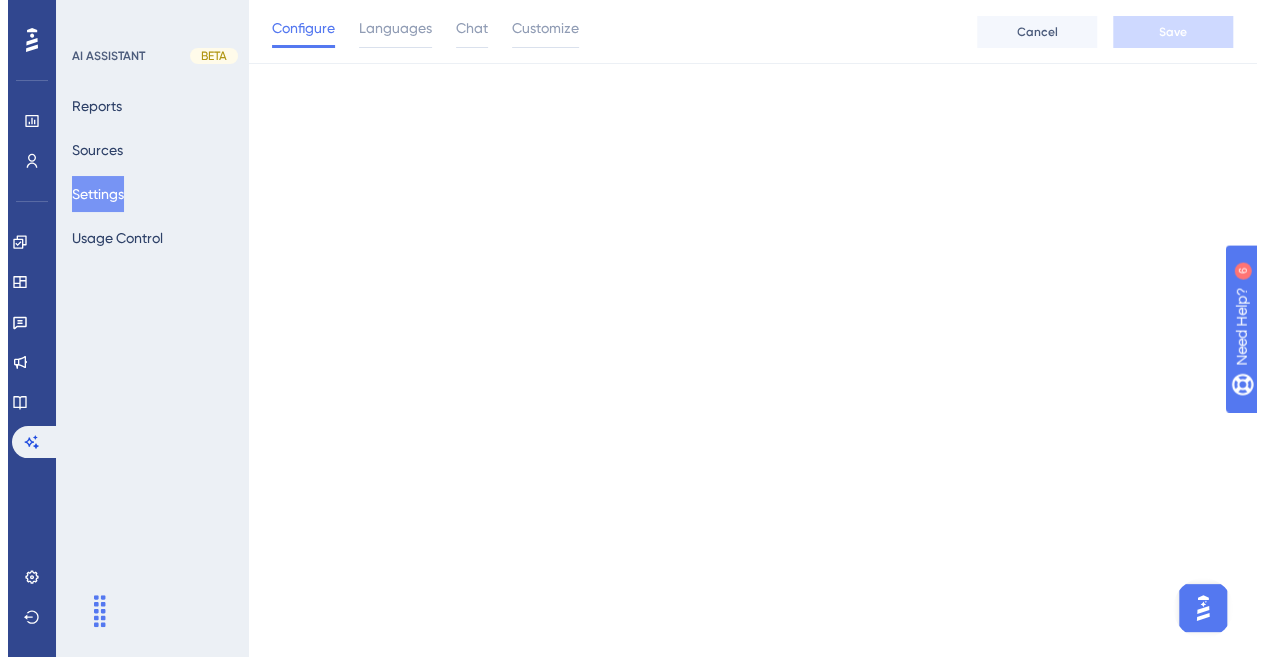 scroll, scrollTop: 0, scrollLeft: 0, axis: both 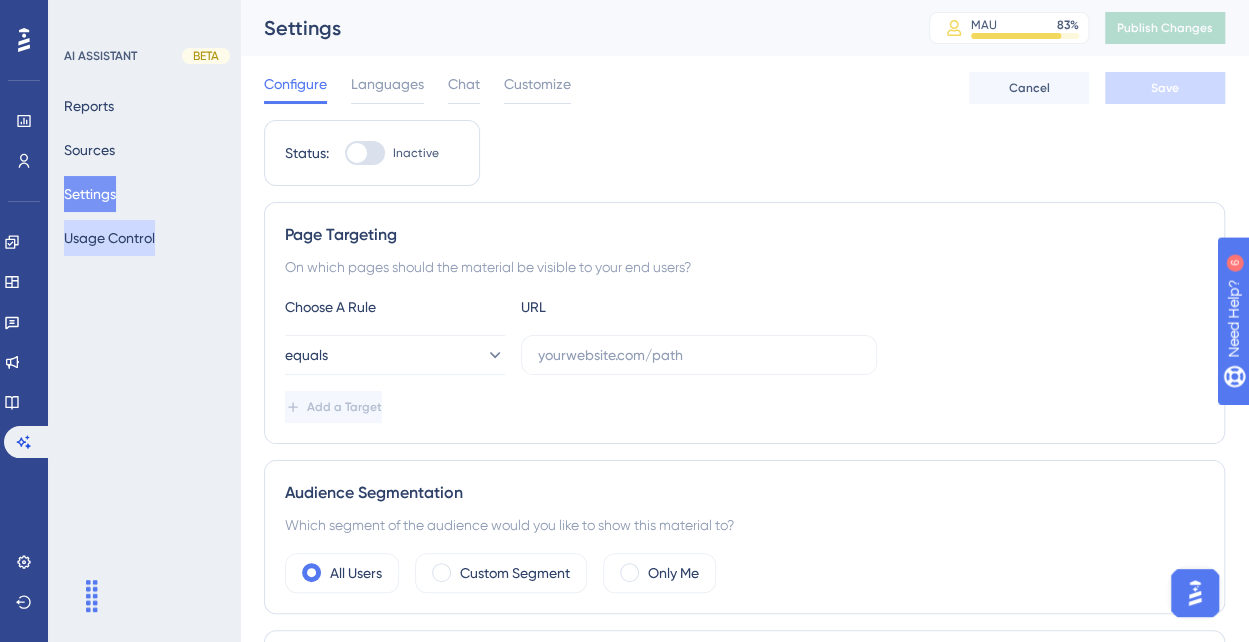 click on "Usage Control" at bounding box center (109, 238) 